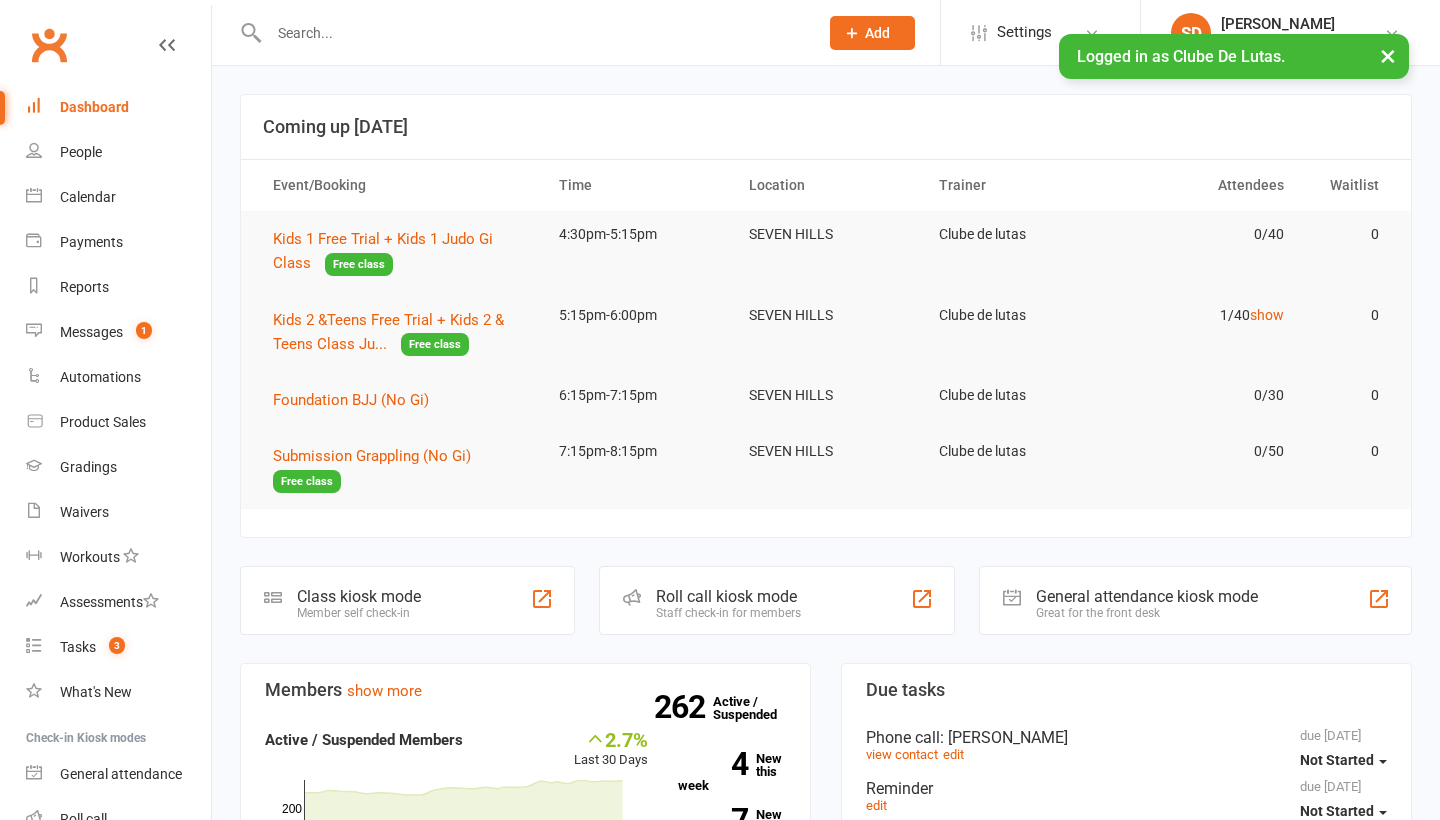 scroll, scrollTop: 0, scrollLeft: 0, axis: both 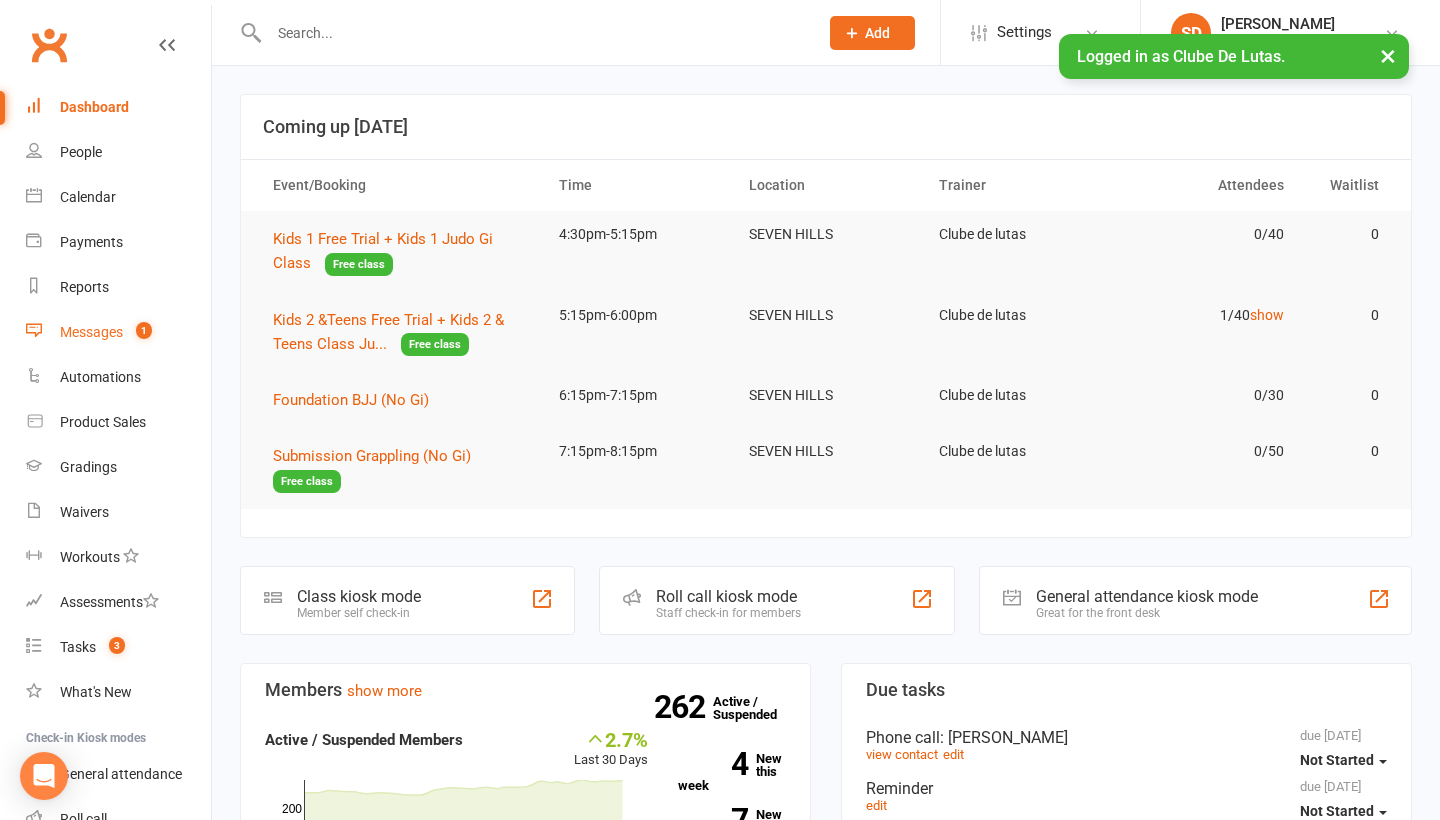 click on "Messages   1" at bounding box center [118, 332] 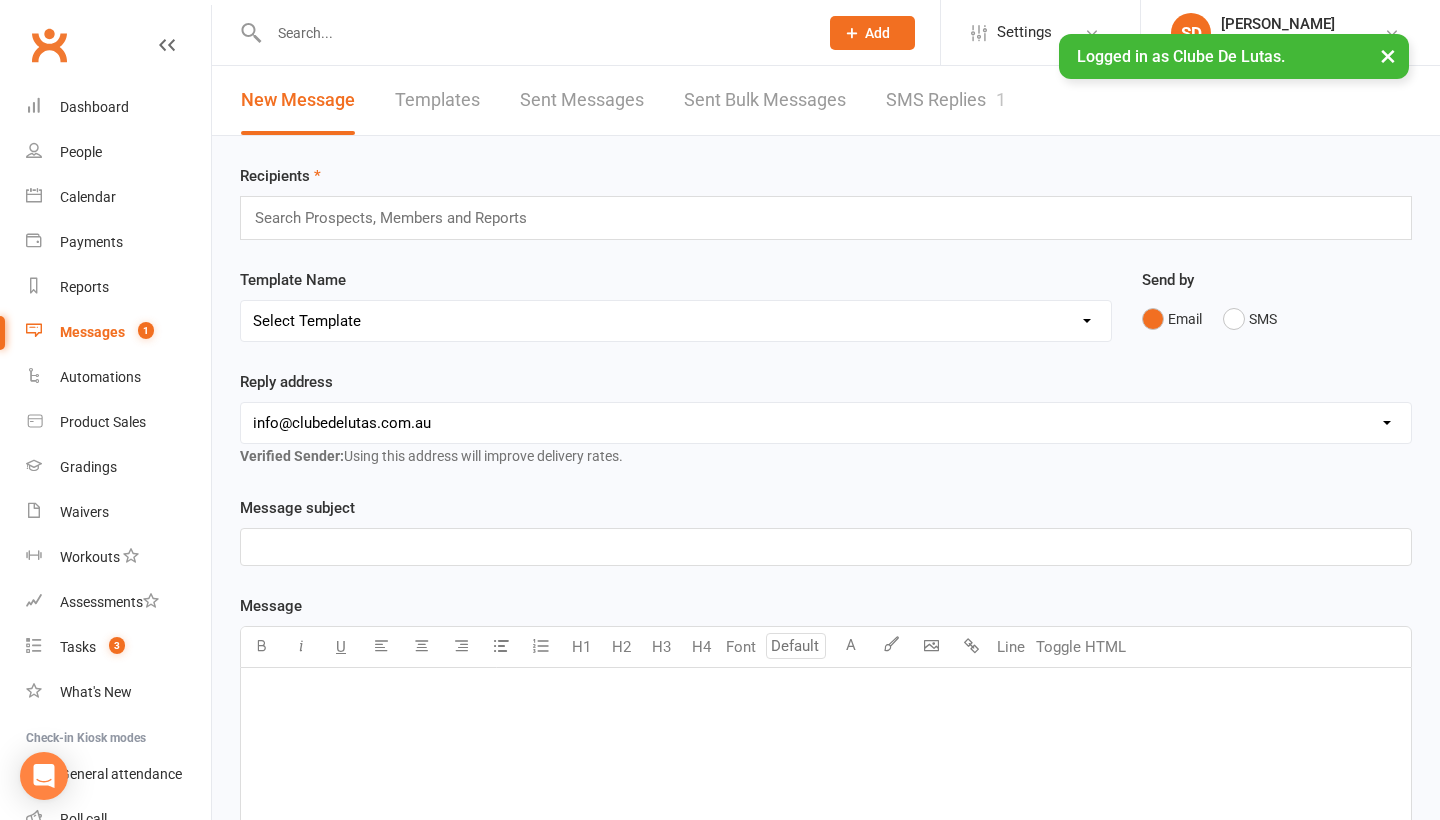click on "SMS Replies  1" at bounding box center [946, 100] 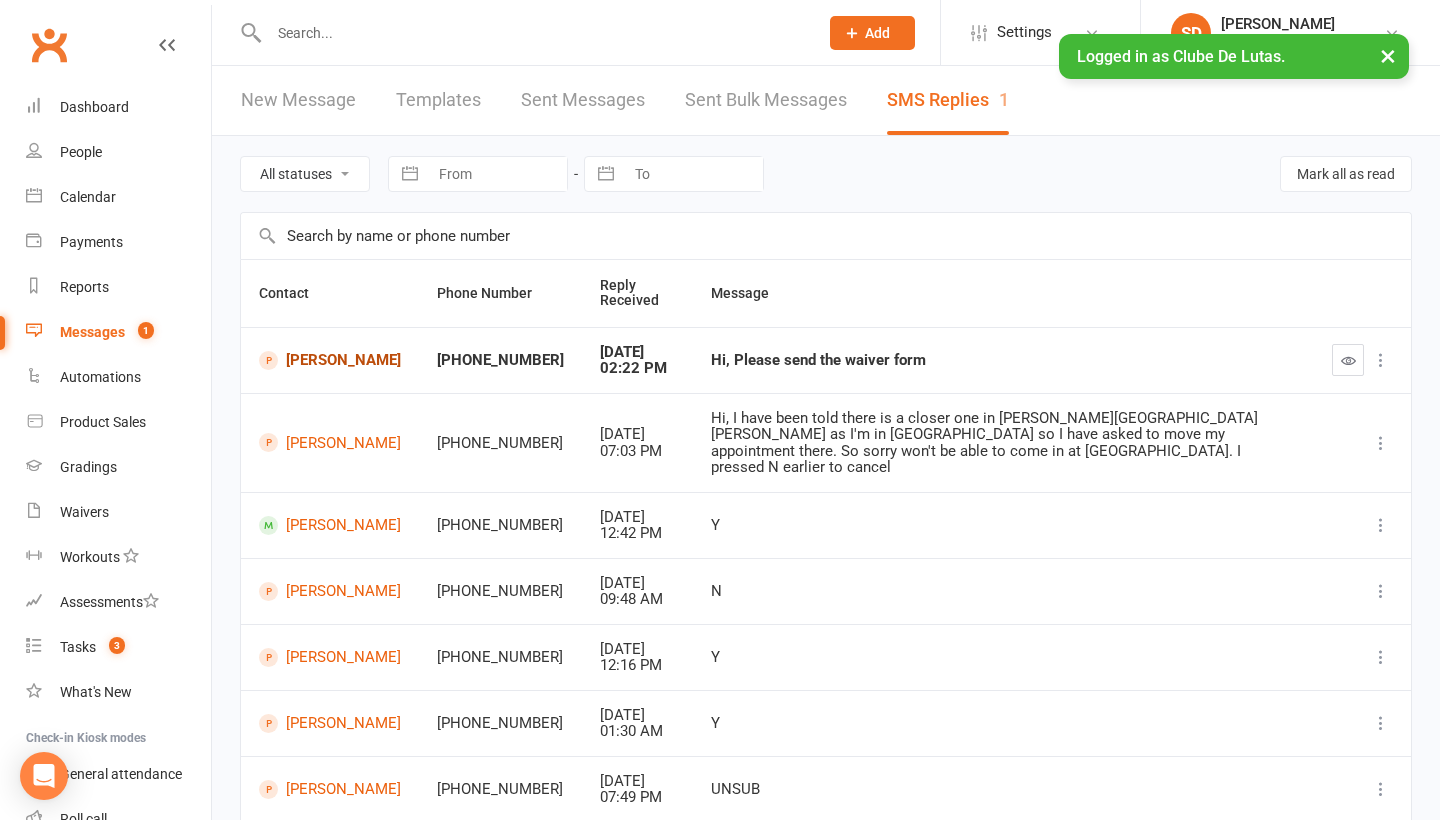 click on "[PERSON_NAME]" at bounding box center [330, 360] 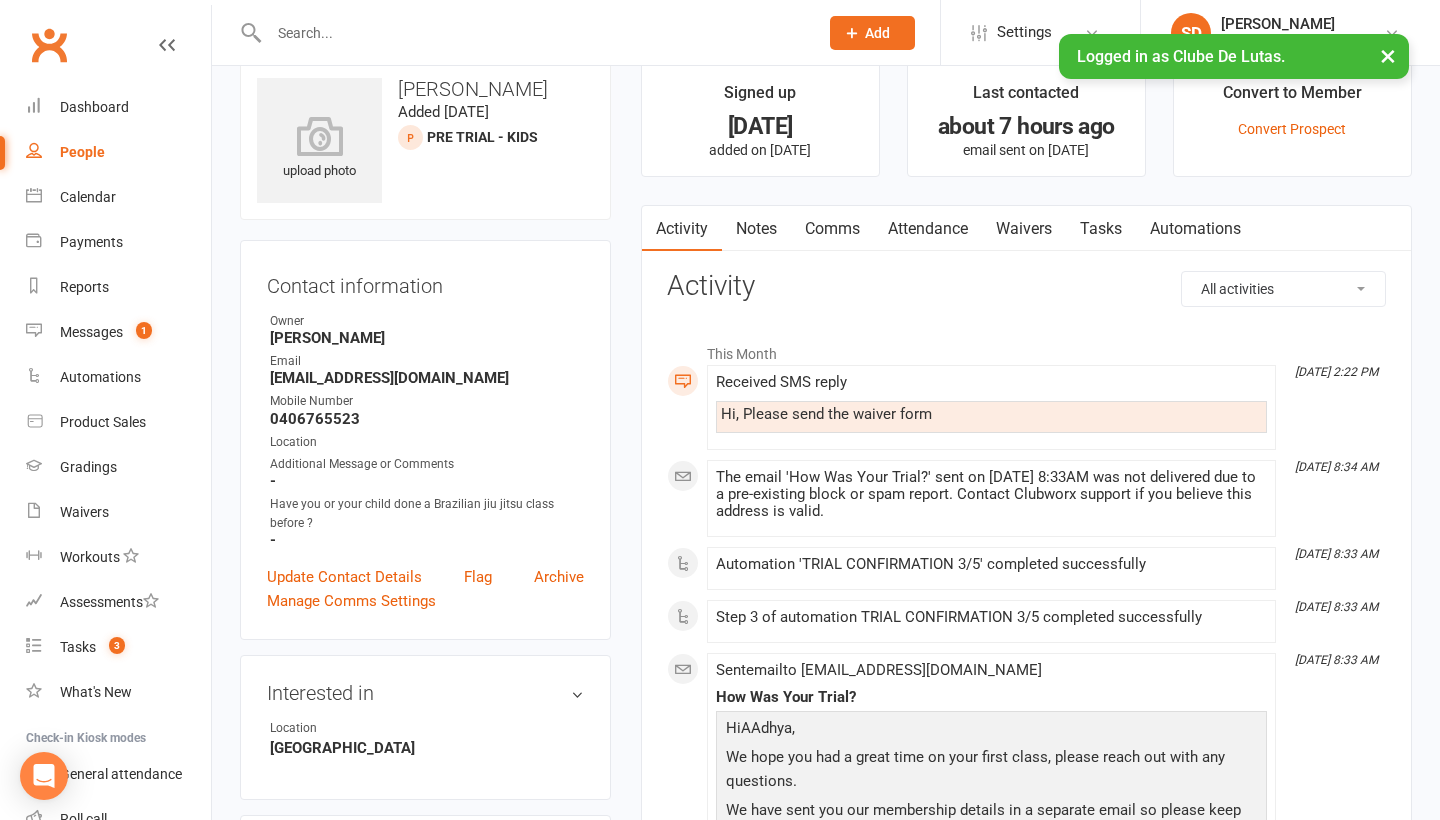 scroll, scrollTop: 27, scrollLeft: 0, axis: vertical 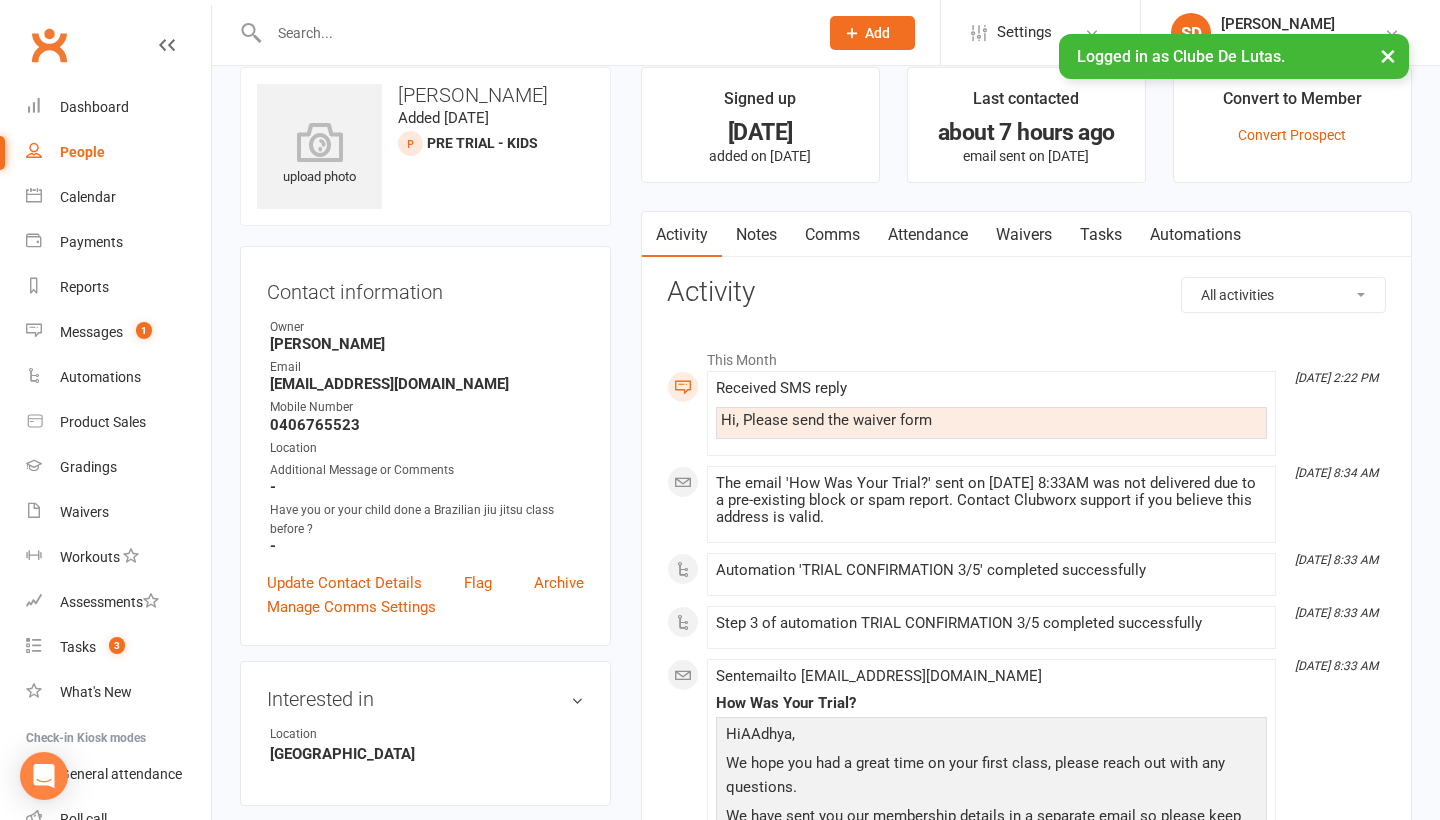 click on "Attendance" at bounding box center (928, 235) 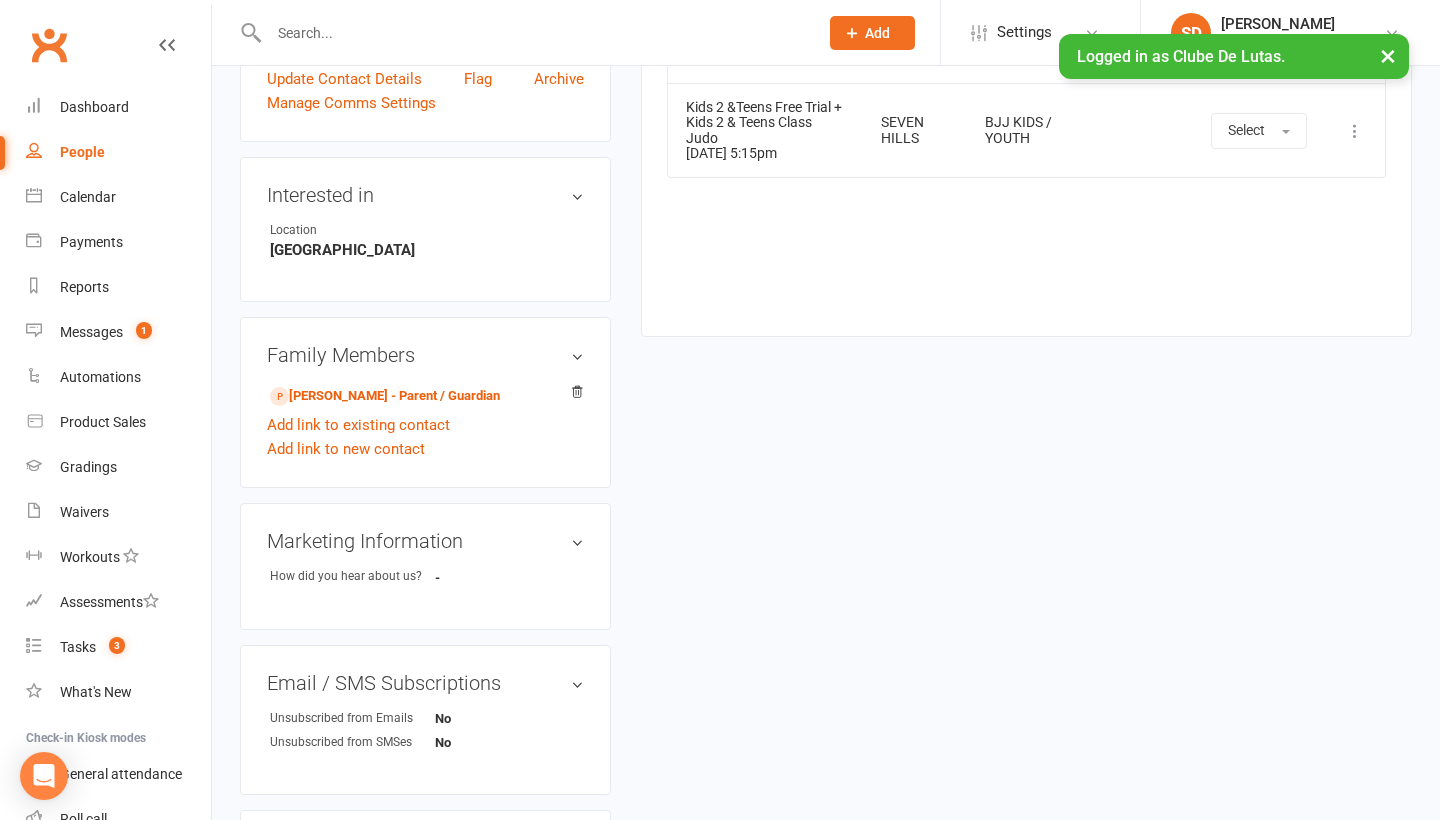 scroll, scrollTop: 545, scrollLeft: 0, axis: vertical 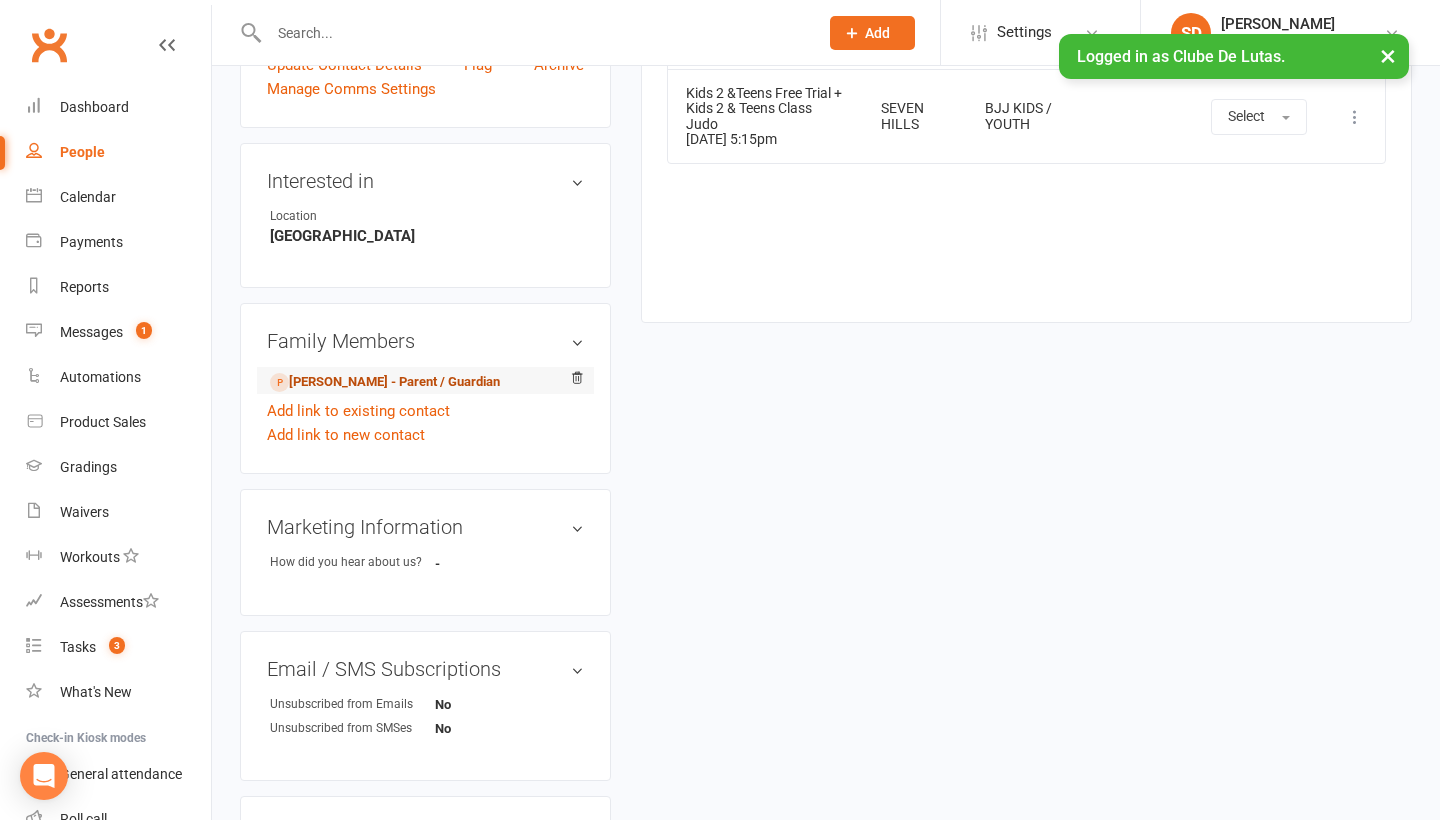 click on "[PERSON_NAME] - Parent / Guardian" at bounding box center [385, 382] 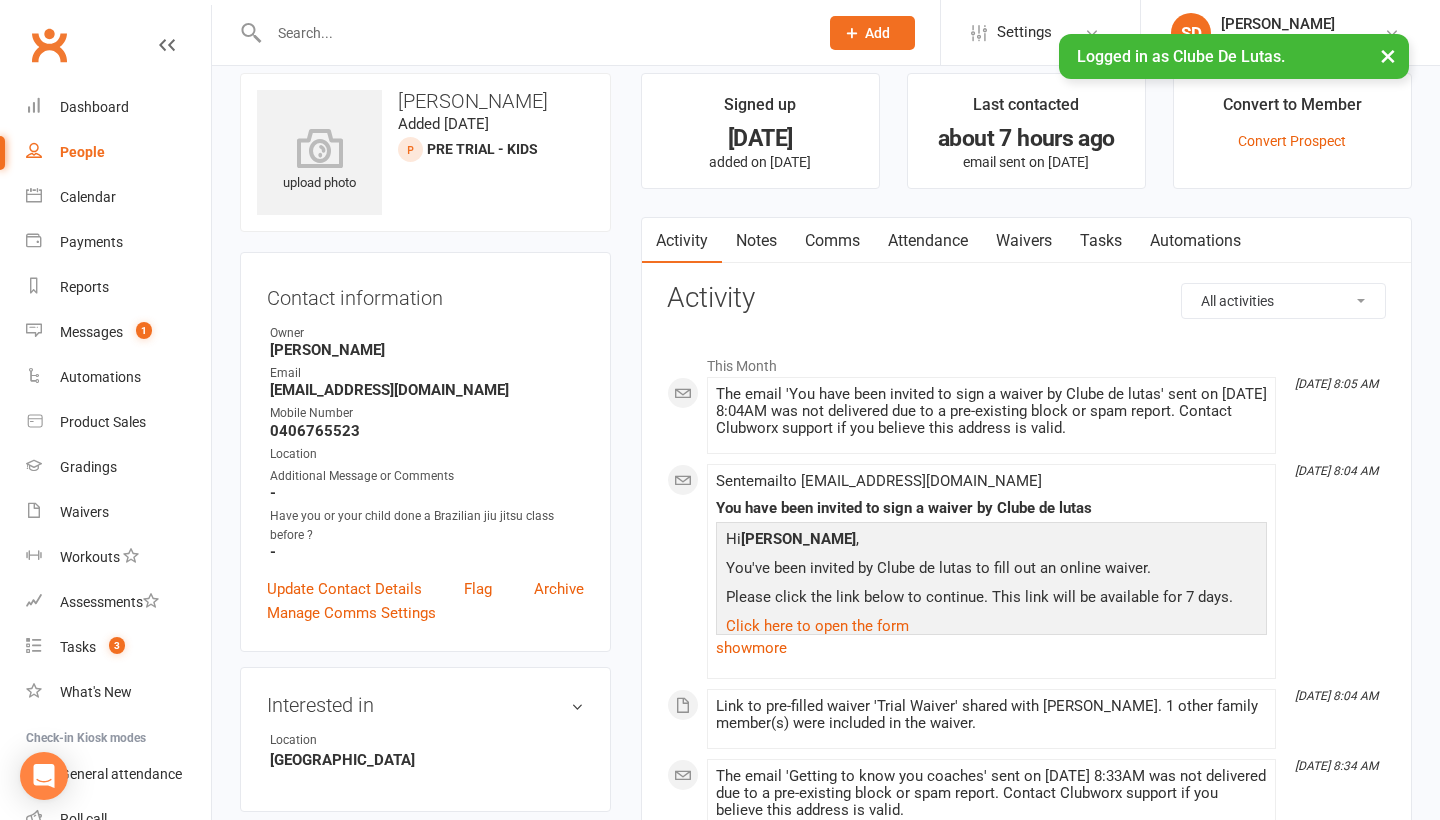 scroll, scrollTop: 23, scrollLeft: 0, axis: vertical 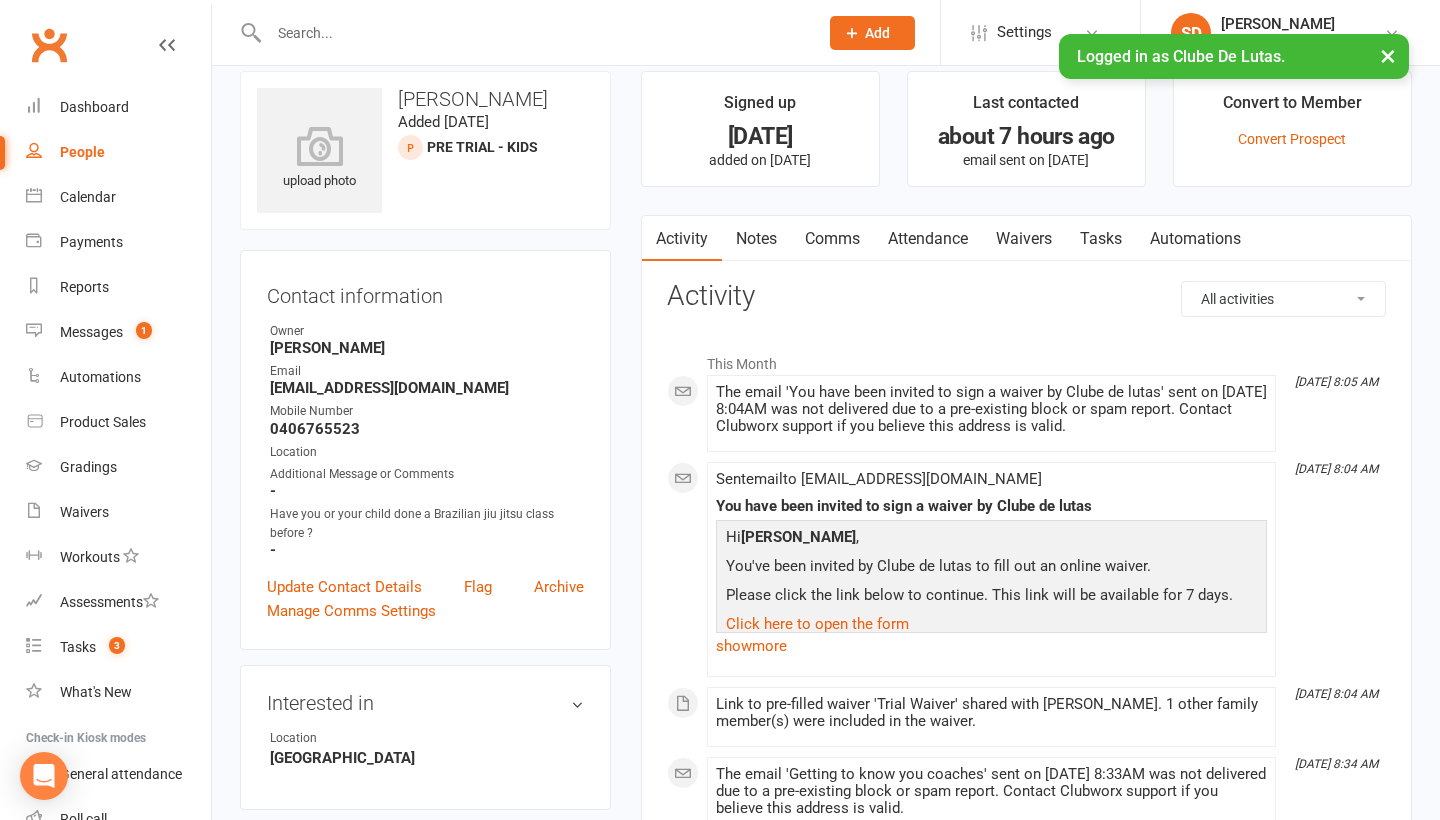 click on "Waivers" at bounding box center [1024, 239] 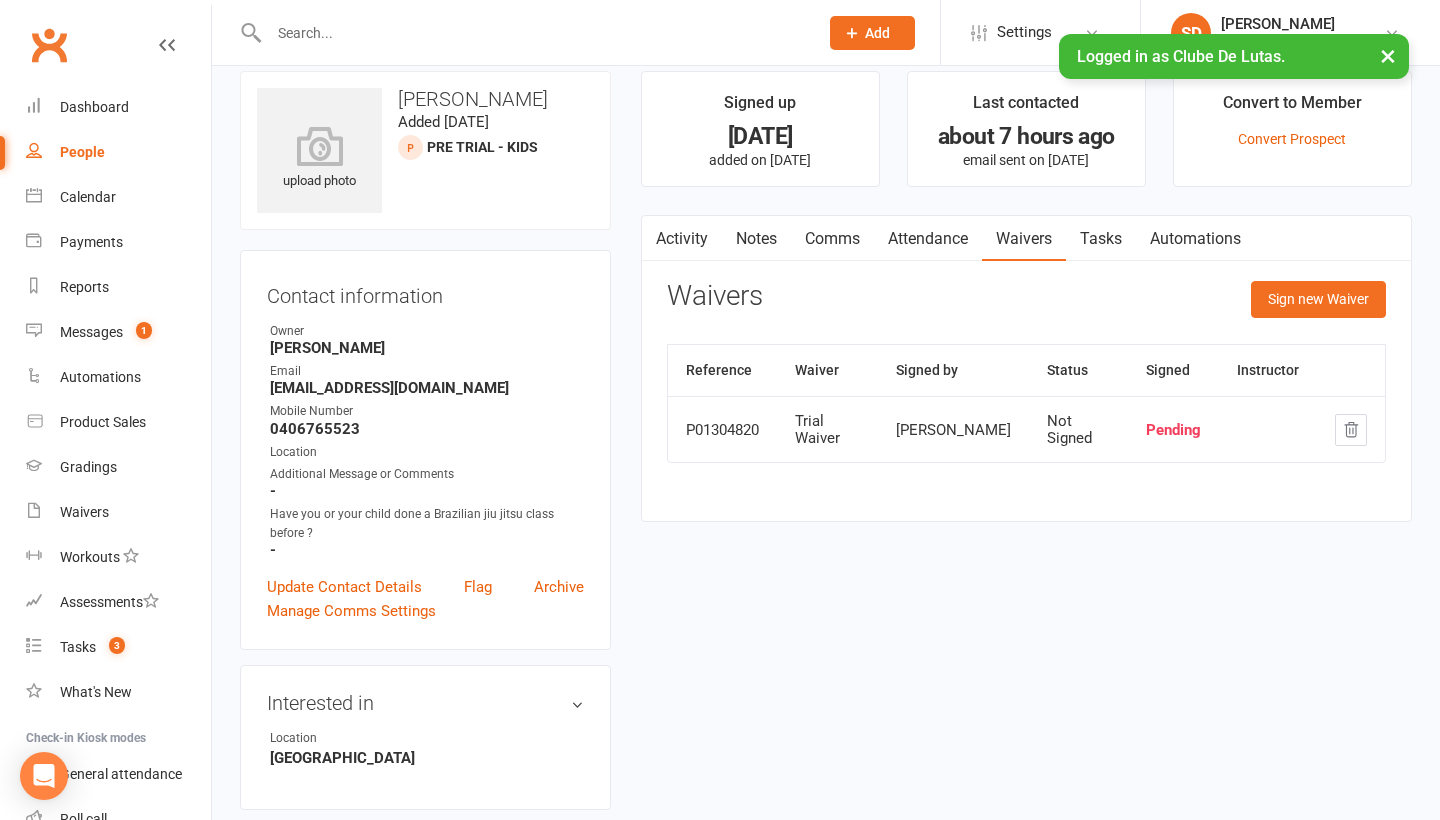 click on "Activity" at bounding box center [682, 239] 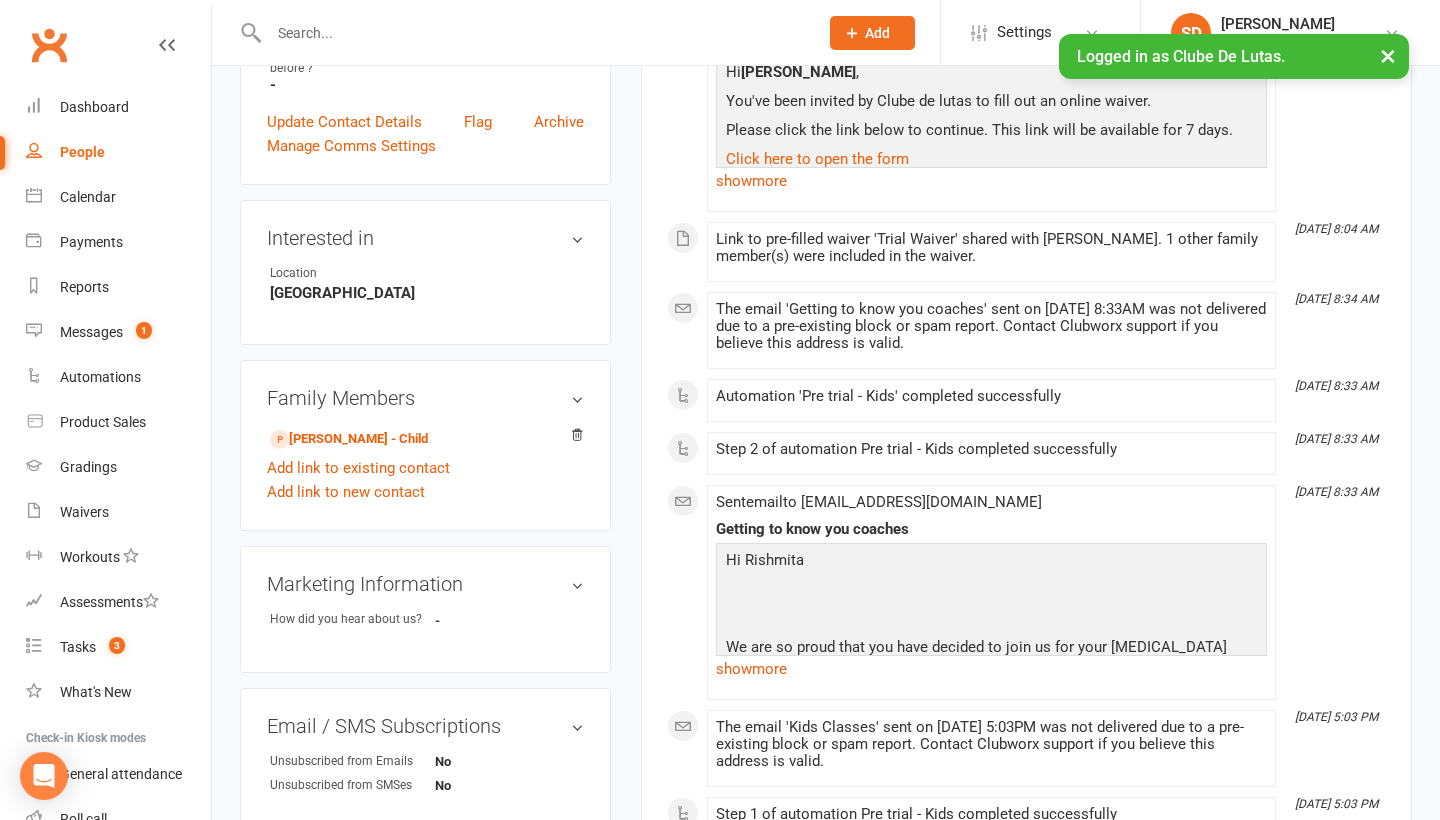 scroll, scrollTop: 509, scrollLeft: 0, axis: vertical 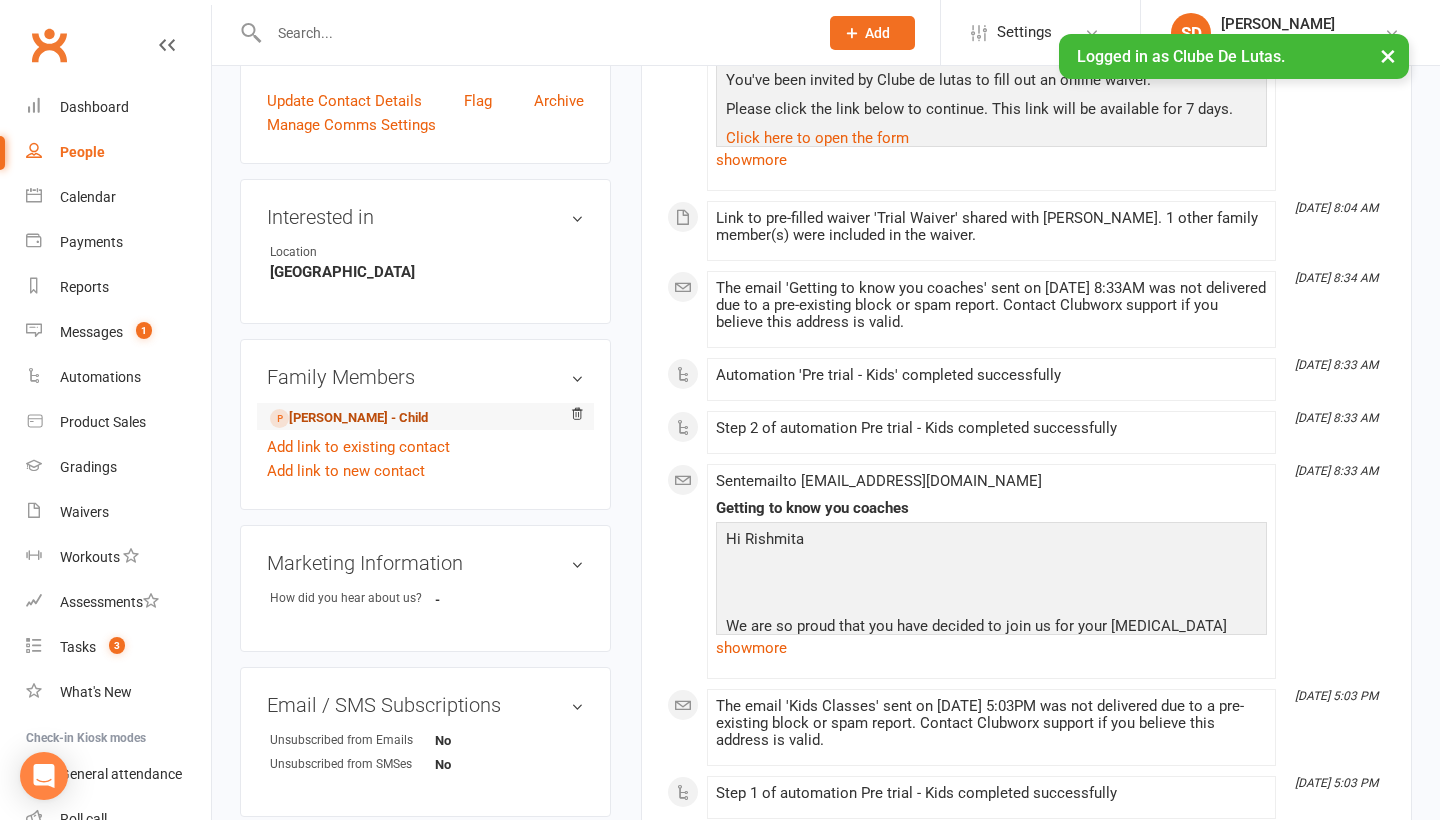 click on "[PERSON_NAME] - Child" at bounding box center [349, 418] 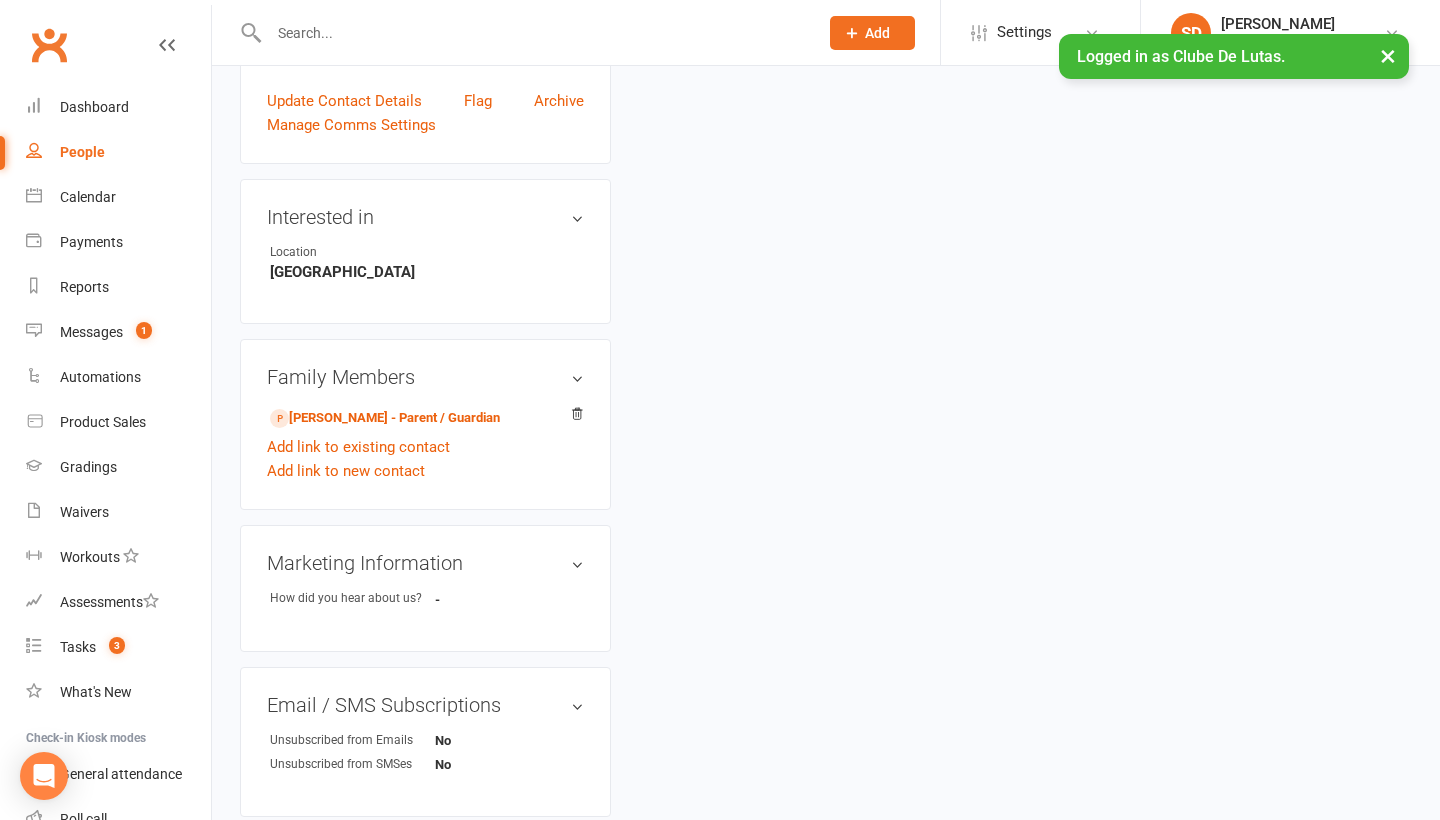 scroll, scrollTop: 0, scrollLeft: 0, axis: both 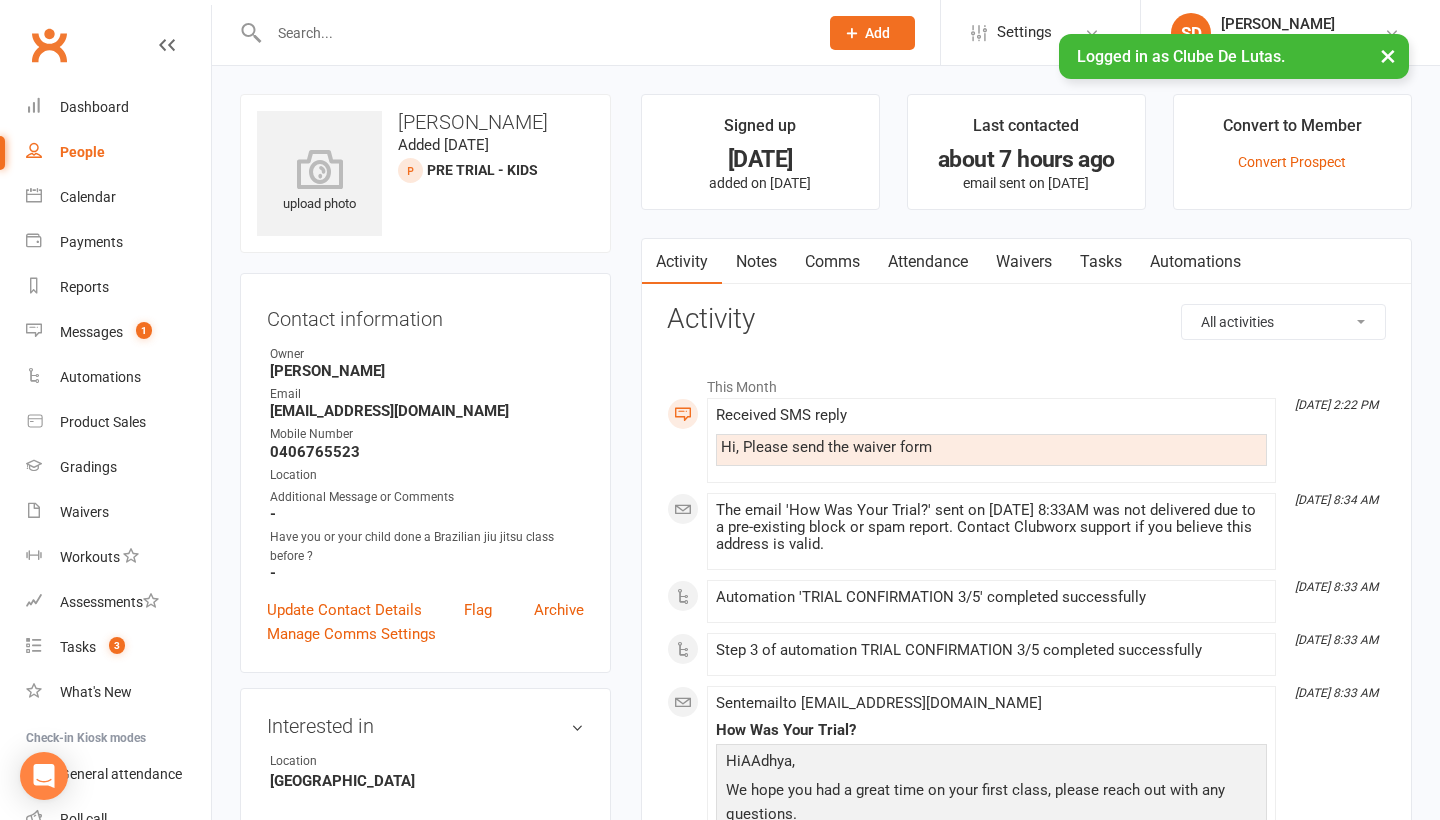 click on "Waivers" at bounding box center (1024, 262) 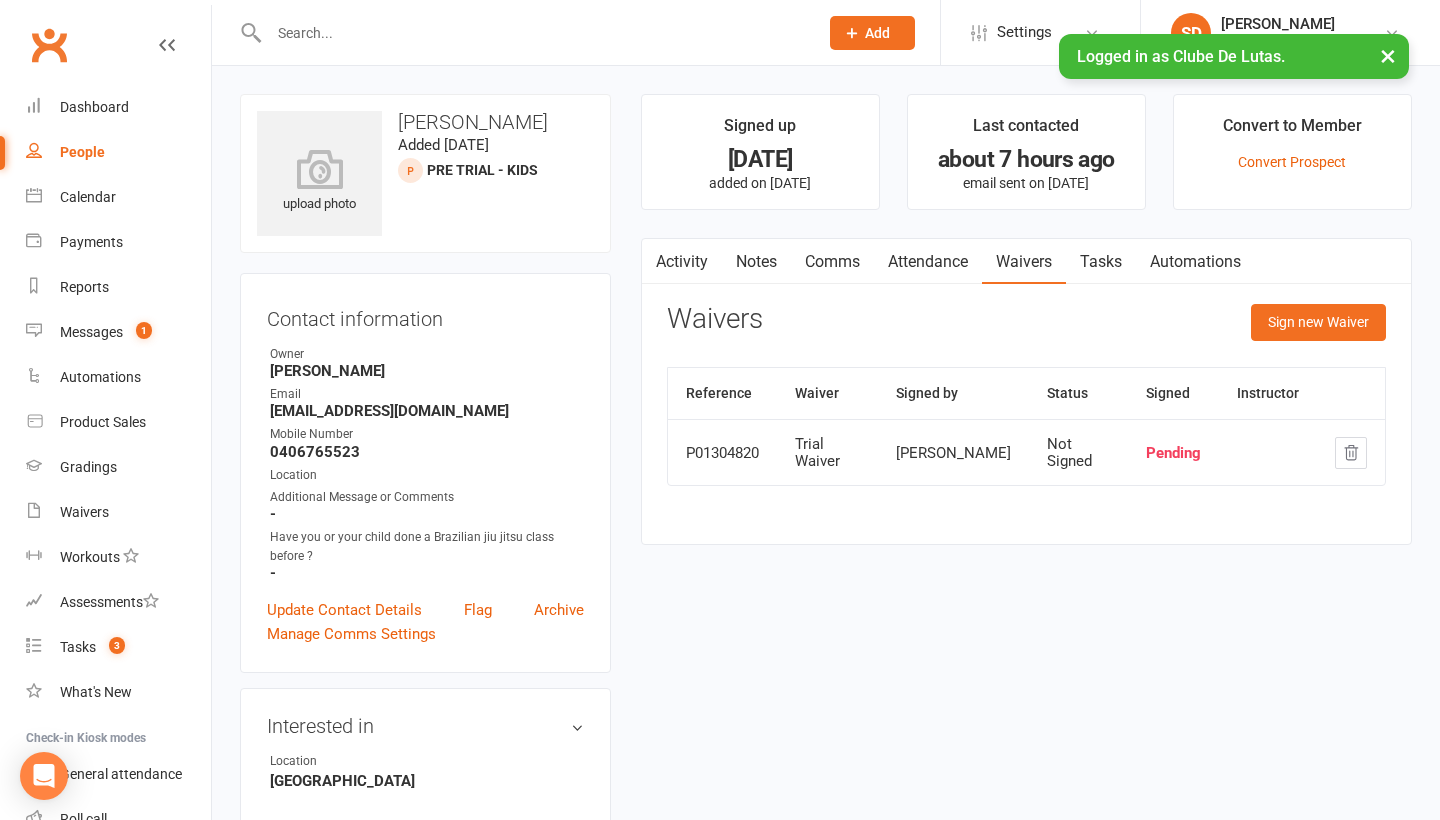 click on "Activity" at bounding box center [682, 262] 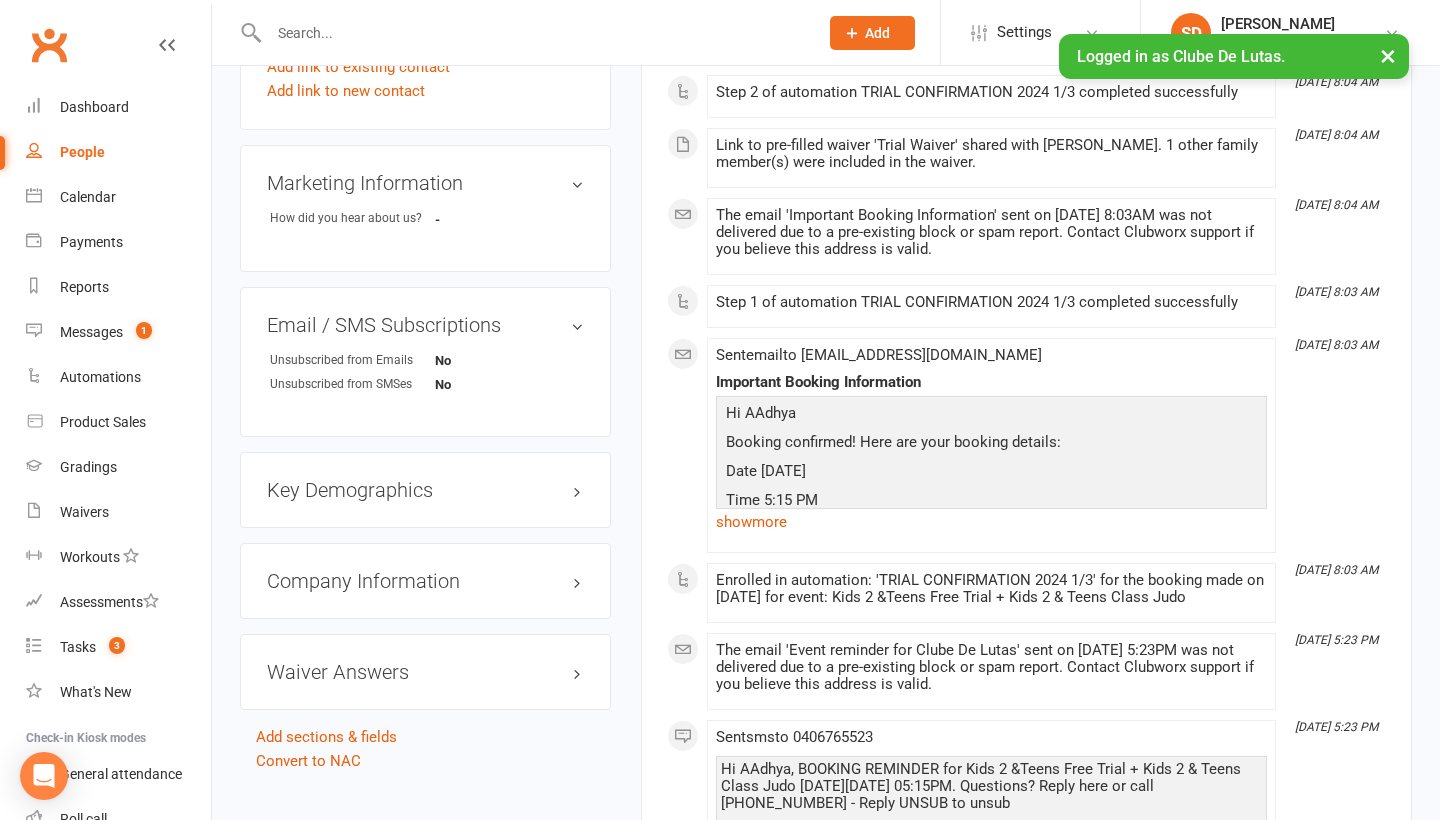scroll, scrollTop: 888, scrollLeft: 0, axis: vertical 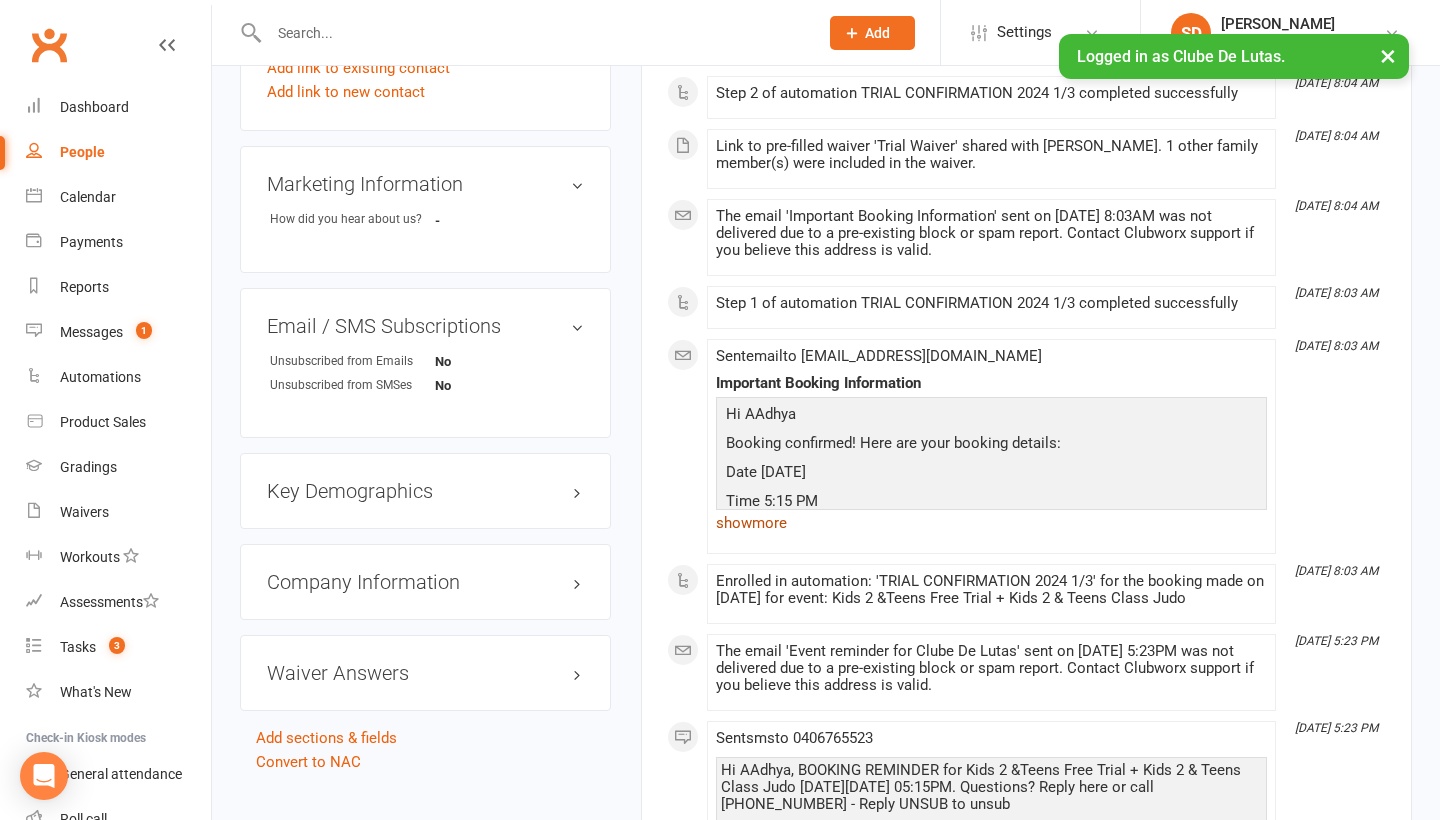 click on "show  more" at bounding box center [991, 523] 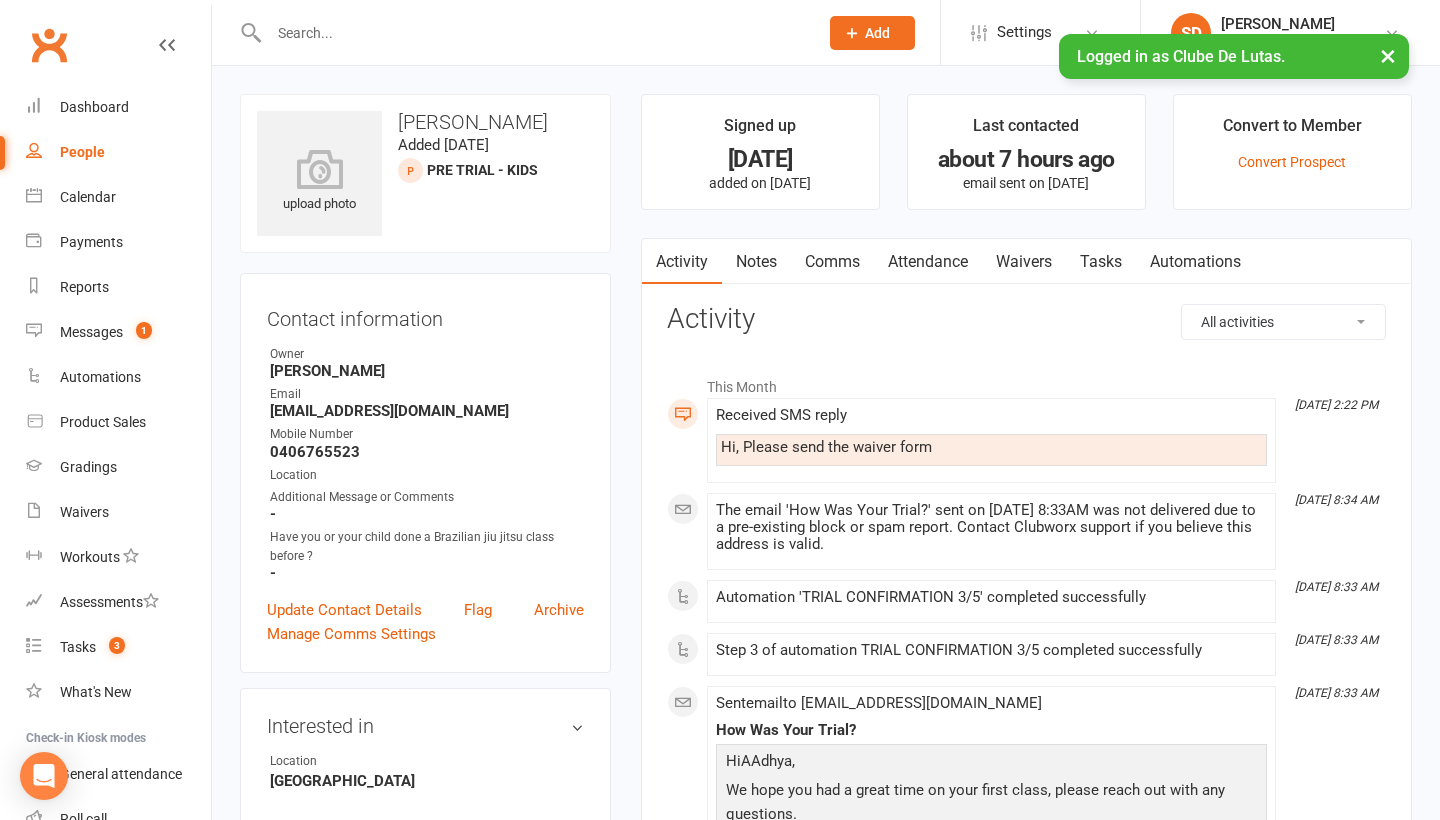 scroll, scrollTop: 0, scrollLeft: 0, axis: both 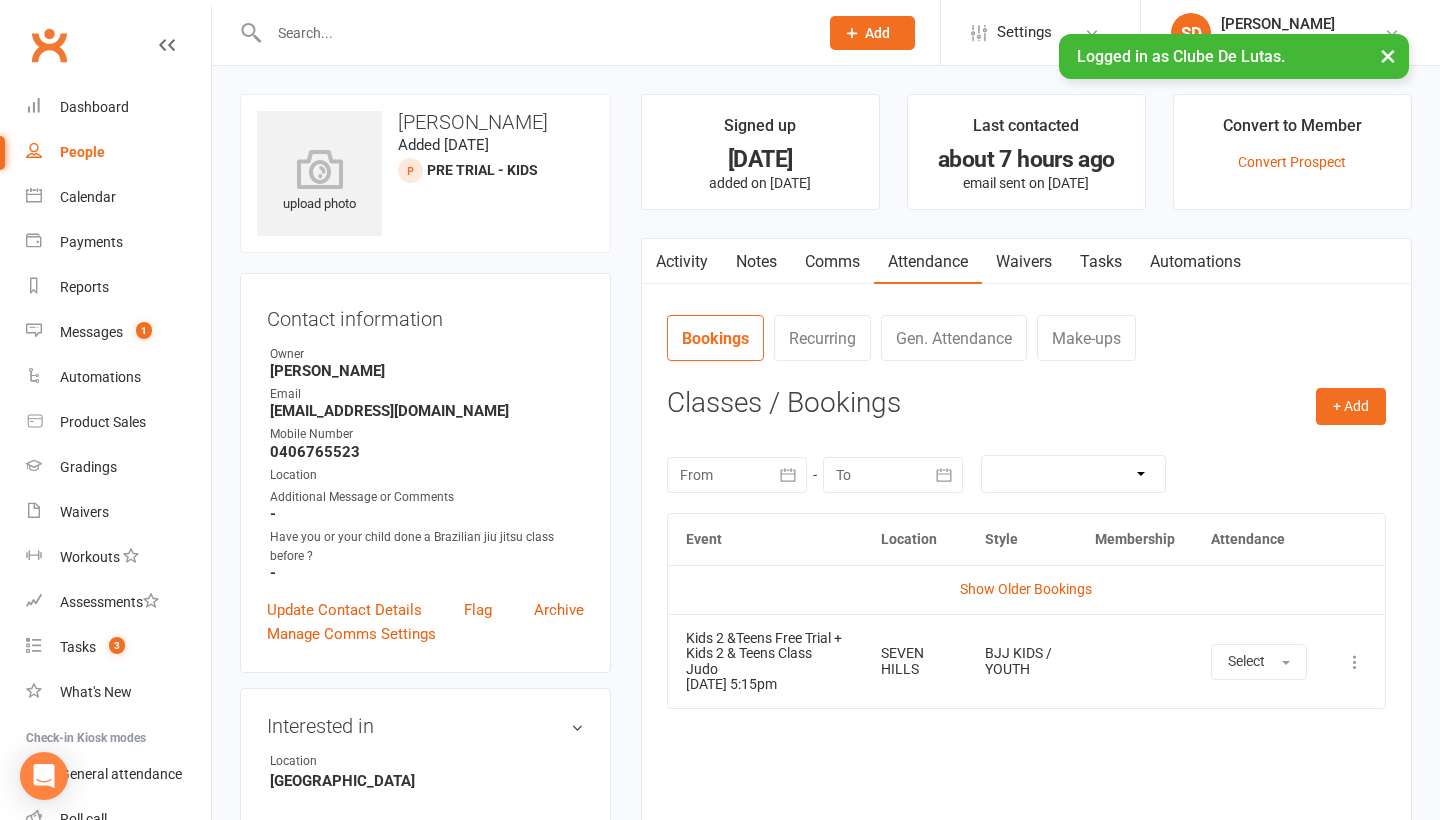 click on "Activity" at bounding box center (682, 262) 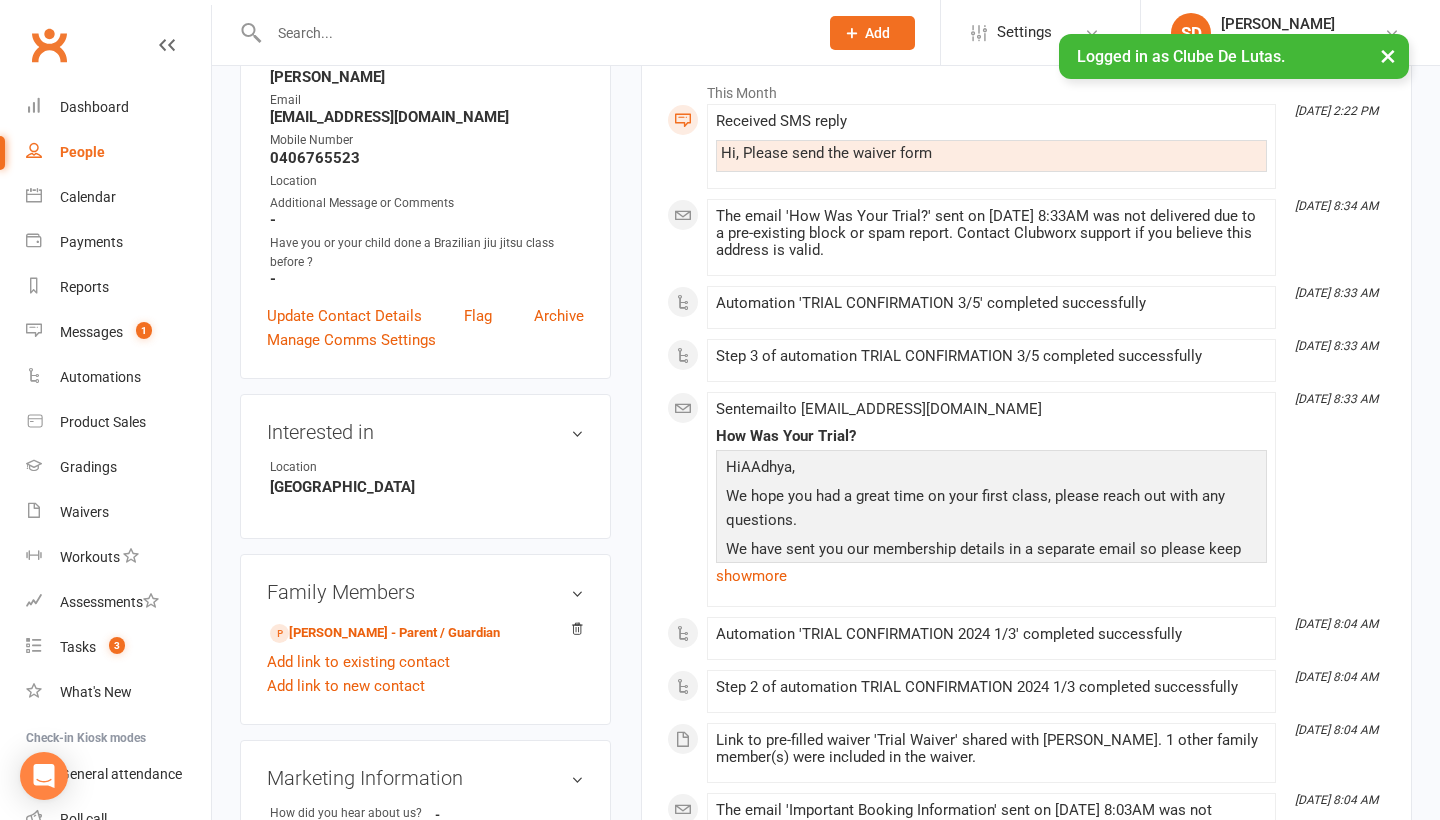 scroll, scrollTop: 295, scrollLeft: 0, axis: vertical 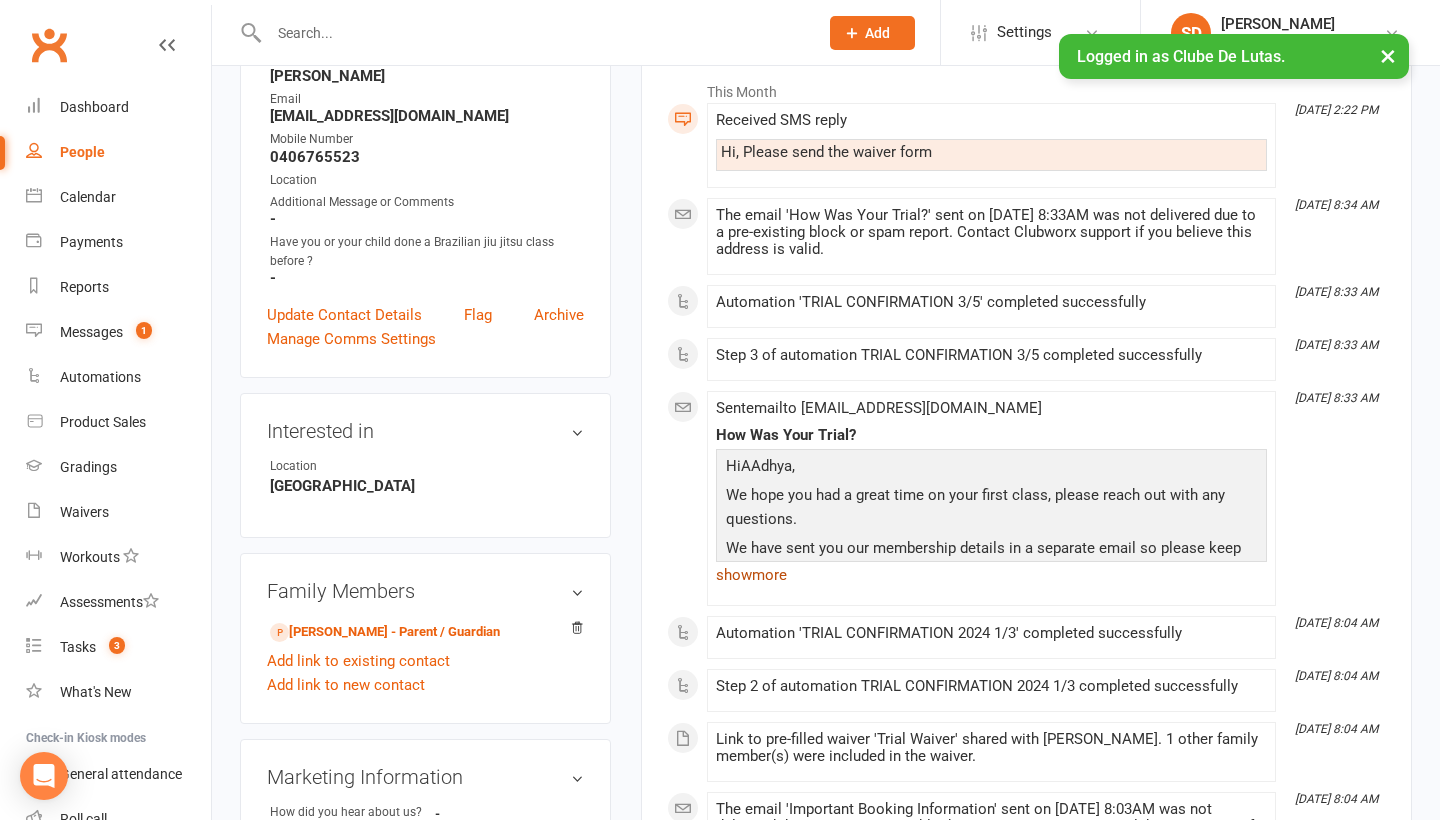 click on "show  more" at bounding box center [991, 575] 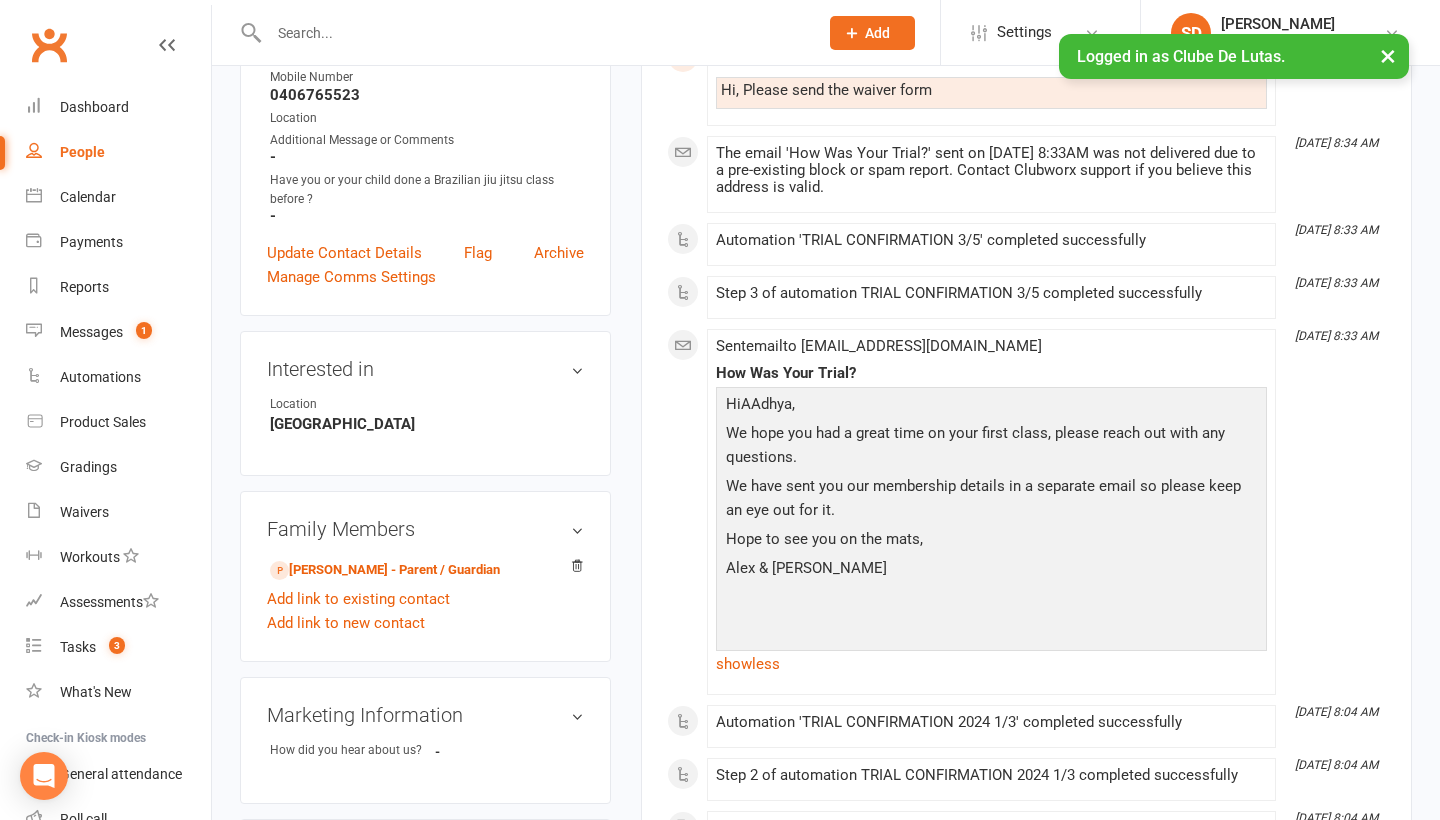 scroll, scrollTop: 355, scrollLeft: 0, axis: vertical 